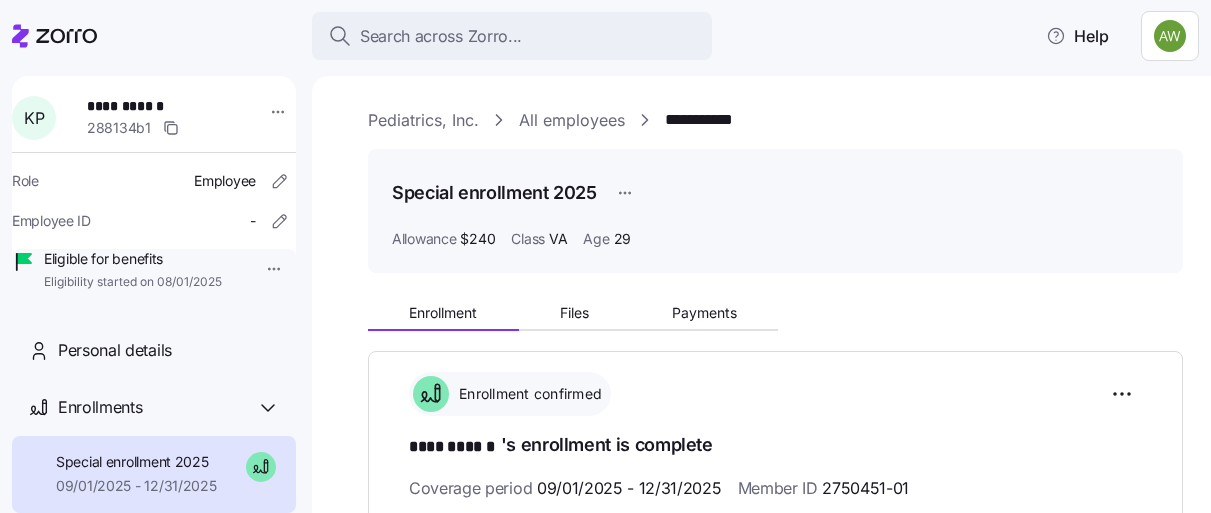 scroll, scrollTop: 0, scrollLeft: 0, axis: both 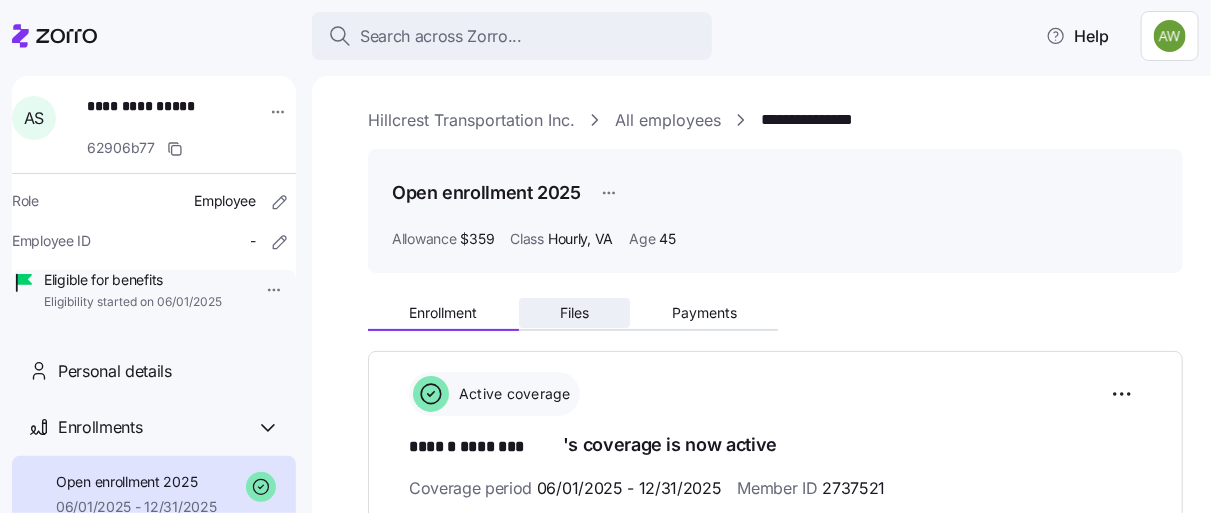 click on "Files" at bounding box center (574, 313) 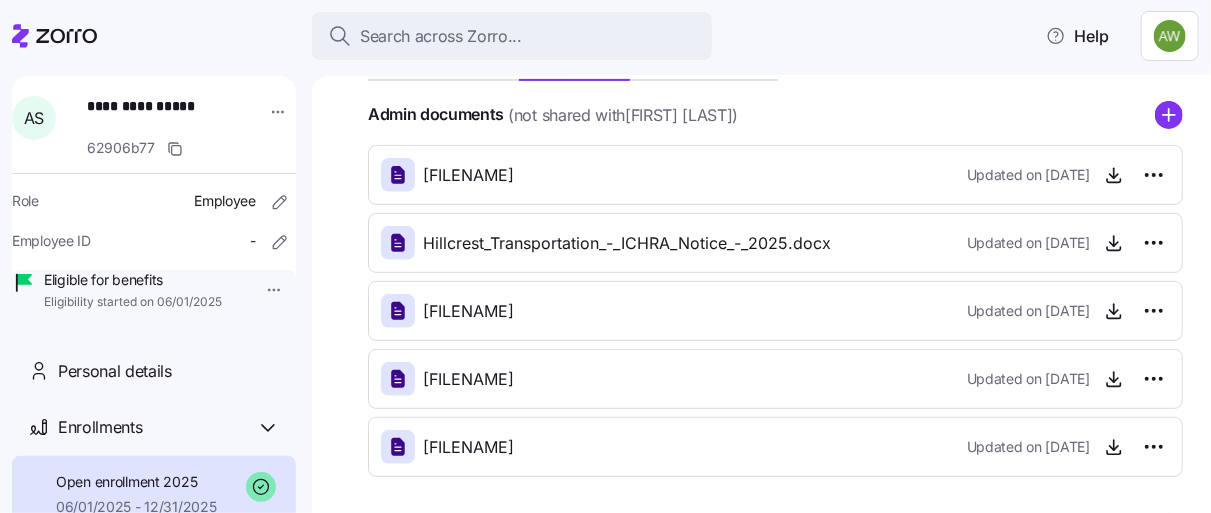 scroll, scrollTop: 243, scrollLeft: 0, axis: vertical 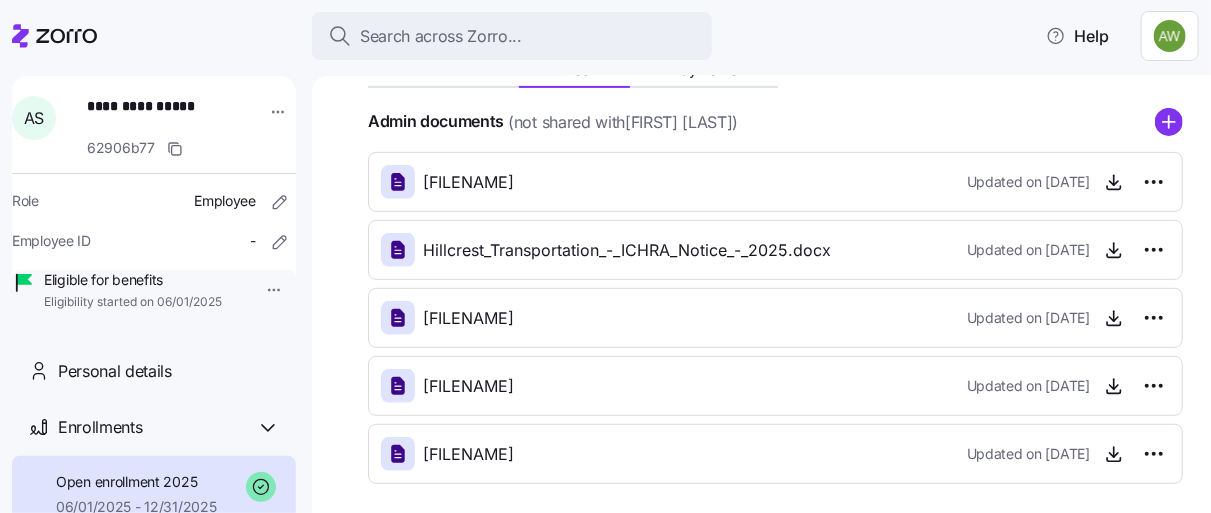 click on "Andrea_Saunders_Check.png" at bounding box center (468, 454) 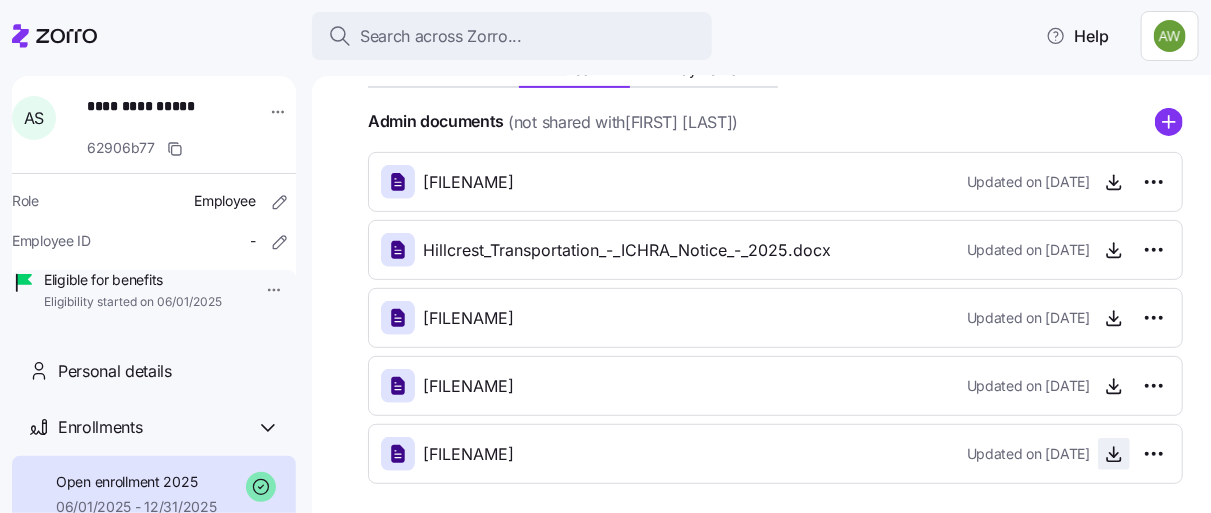 click at bounding box center [1114, 454] 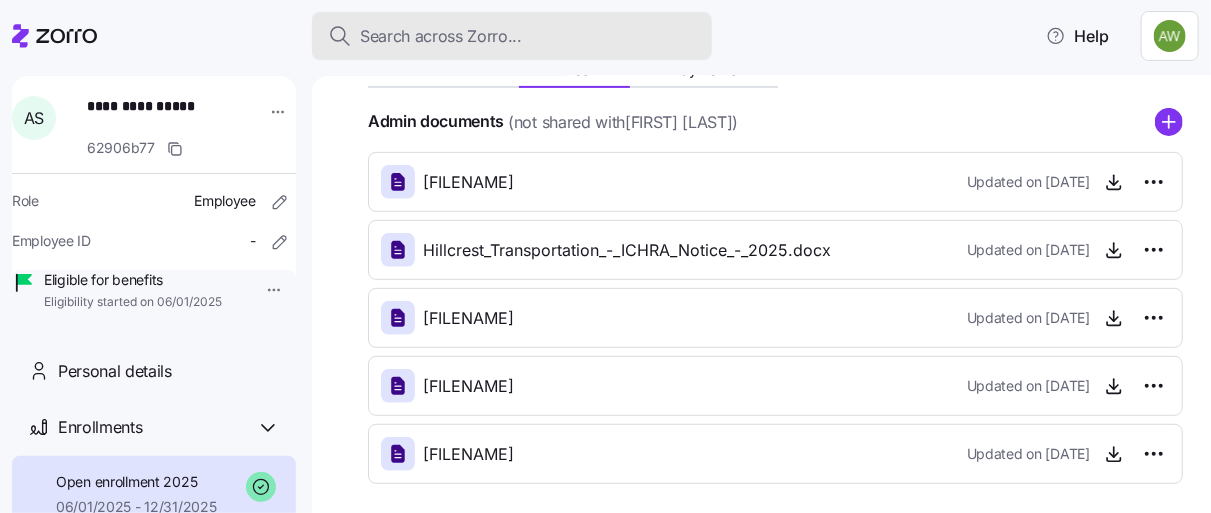 click on "Search across Zorro..." at bounding box center (441, 36) 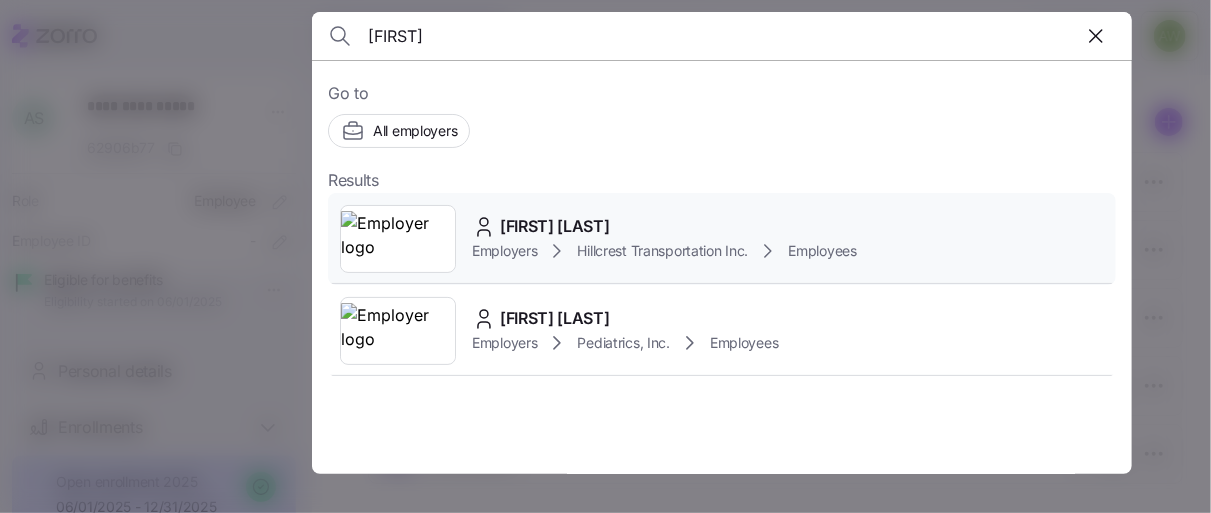 type on "joy" 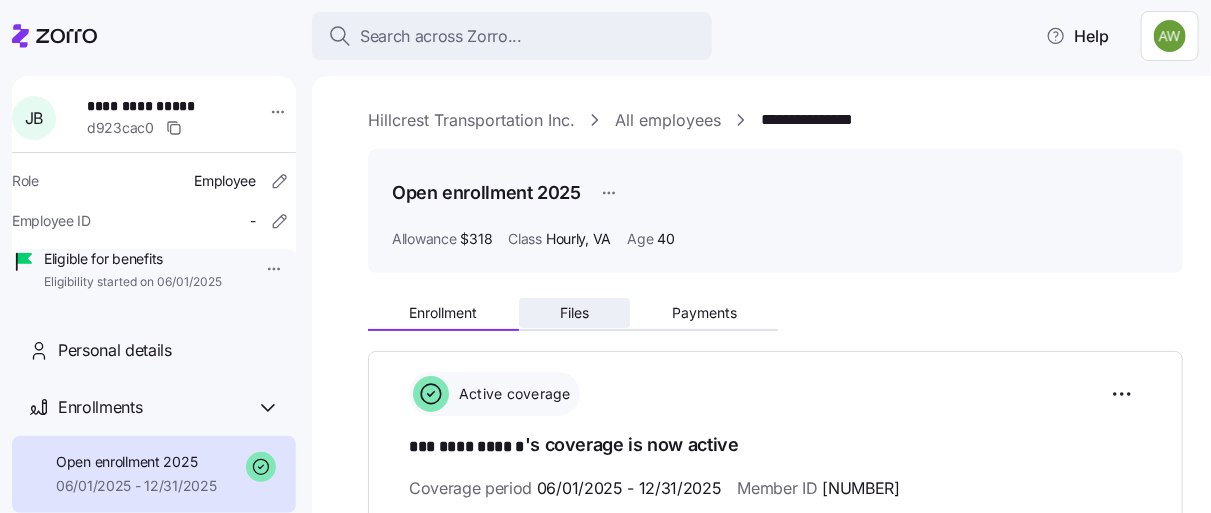 click on "Files" at bounding box center (574, 313) 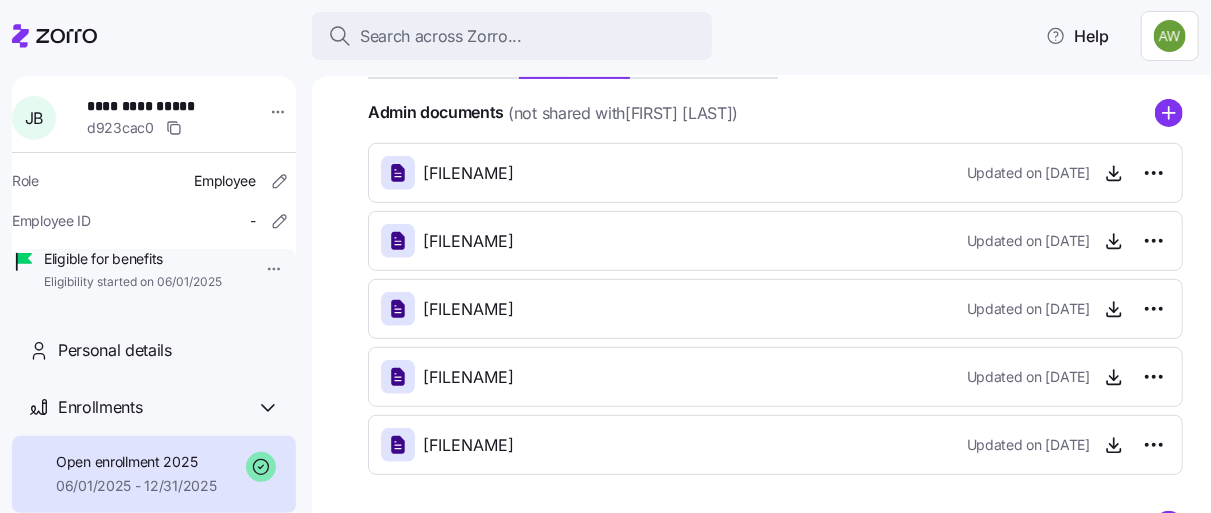 scroll, scrollTop: 261, scrollLeft: 0, axis: vertical 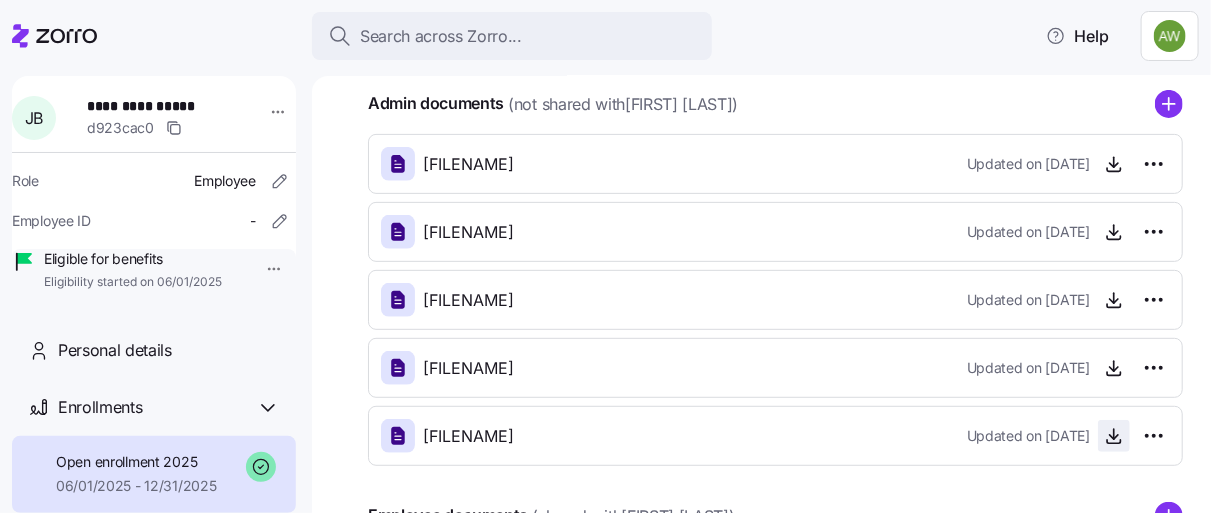 click 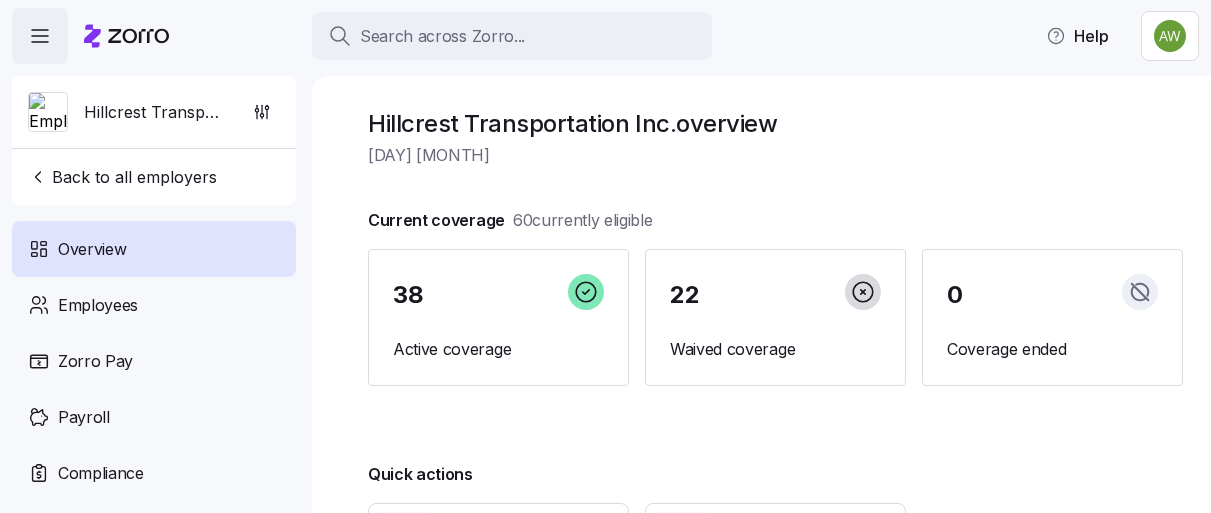 scroll, scrollTop: 0, scrollLeft: 0, axis: both 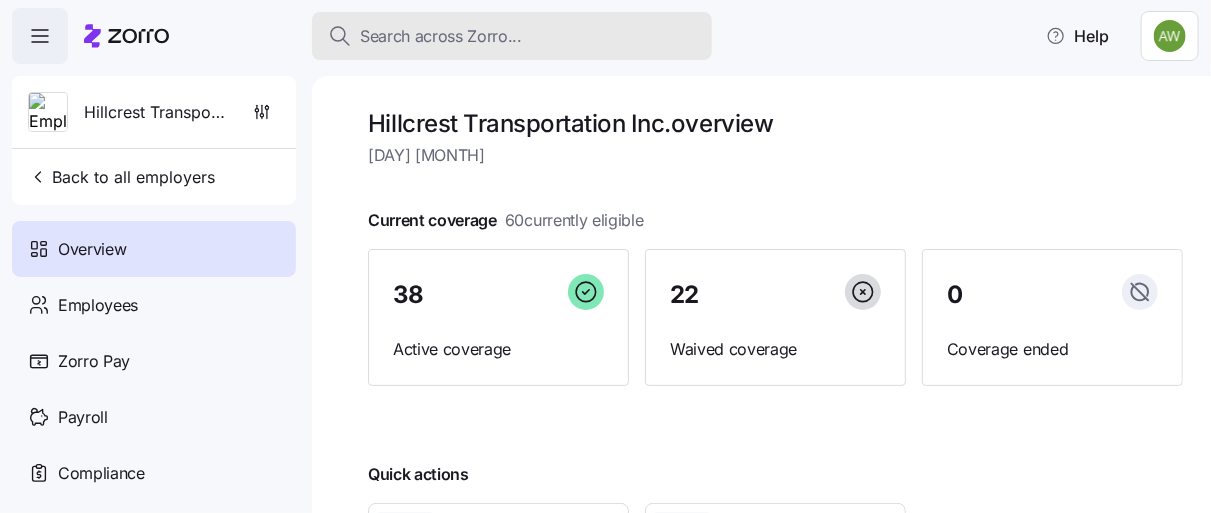 click on "Search across Zorro..." at bounding box center (441, 36) 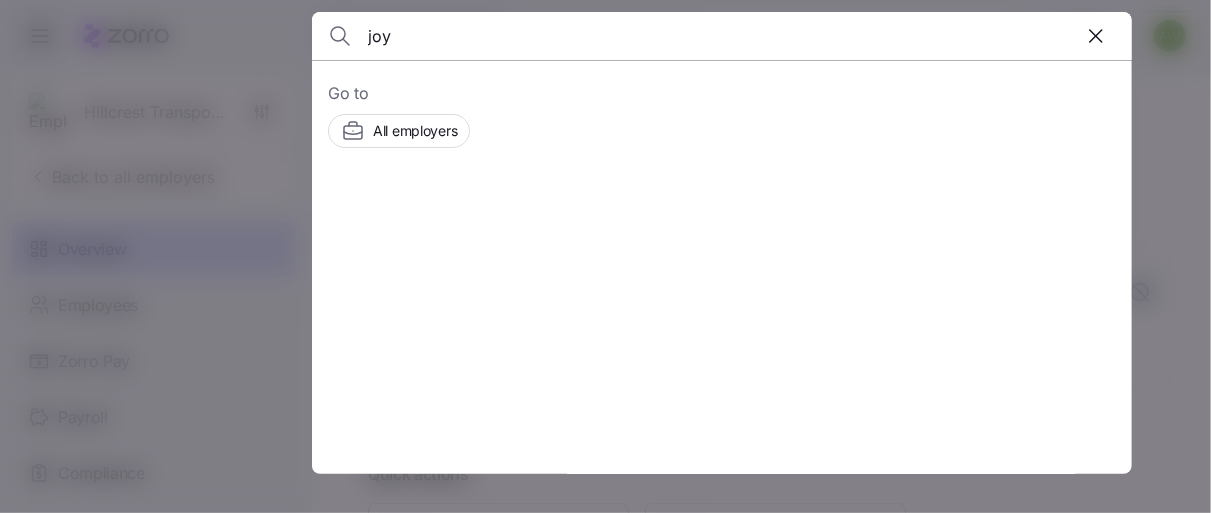 type on "joy" 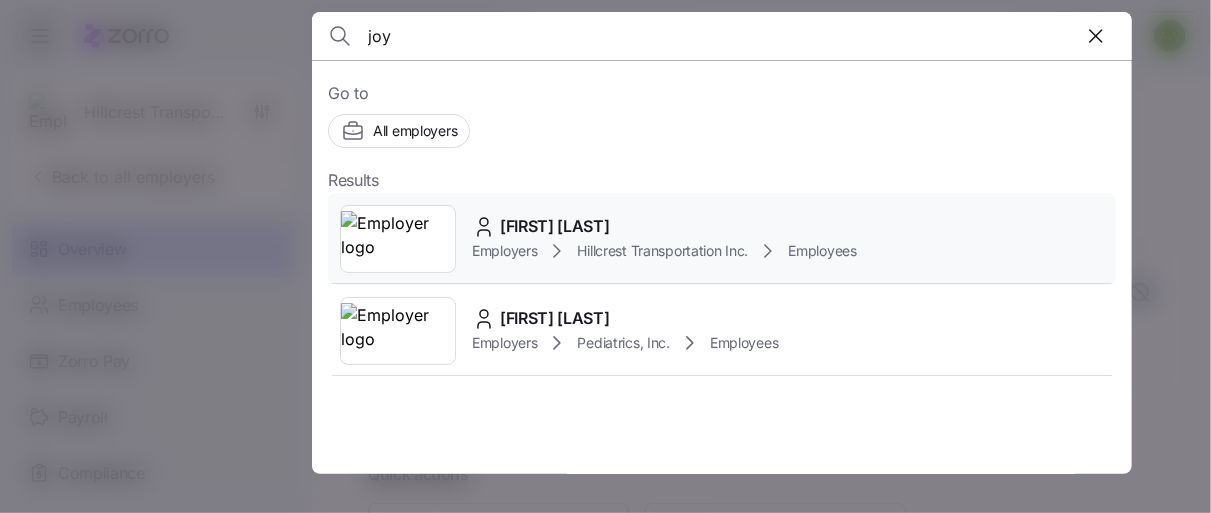 scroll, scrollTop: 1, scrollLeft: 0, axis: vertical 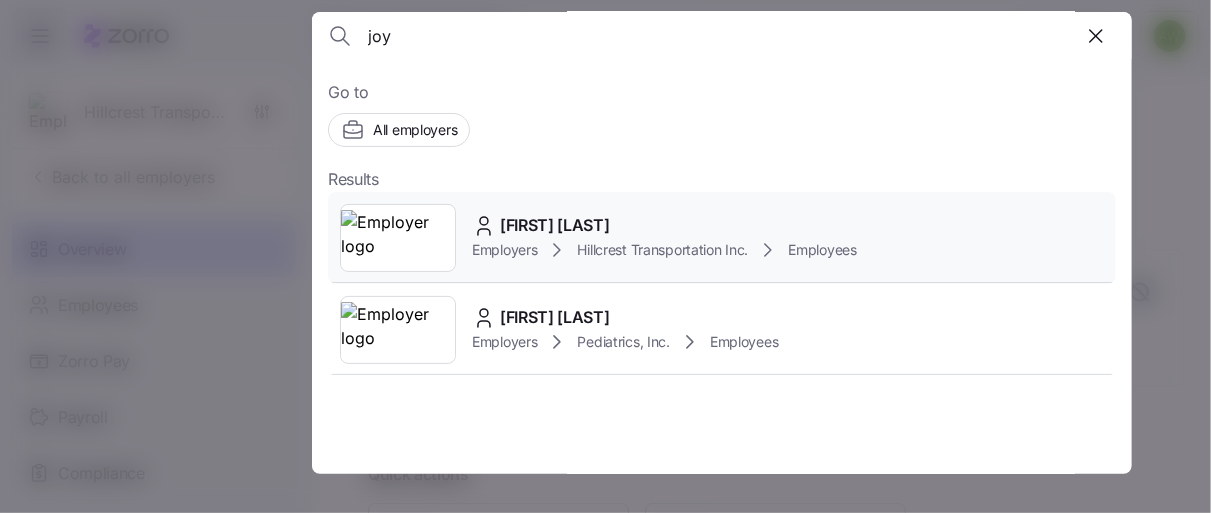 click on "[FIRST] [LAST]" at bounding box center [555, 225] 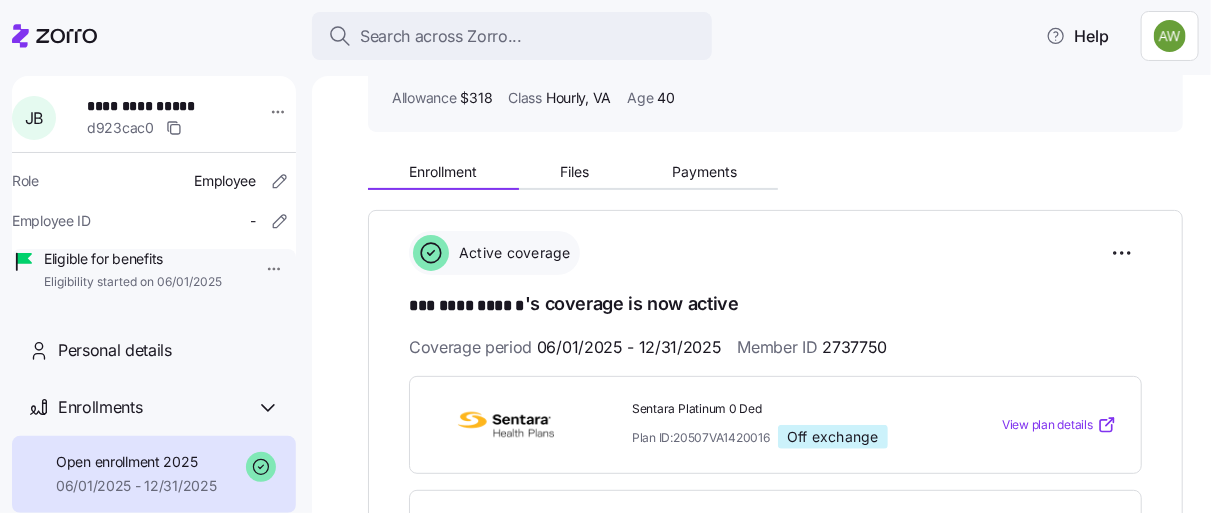 scroll, scrollTop: 133, scrollLeft: 0, axis: vertical 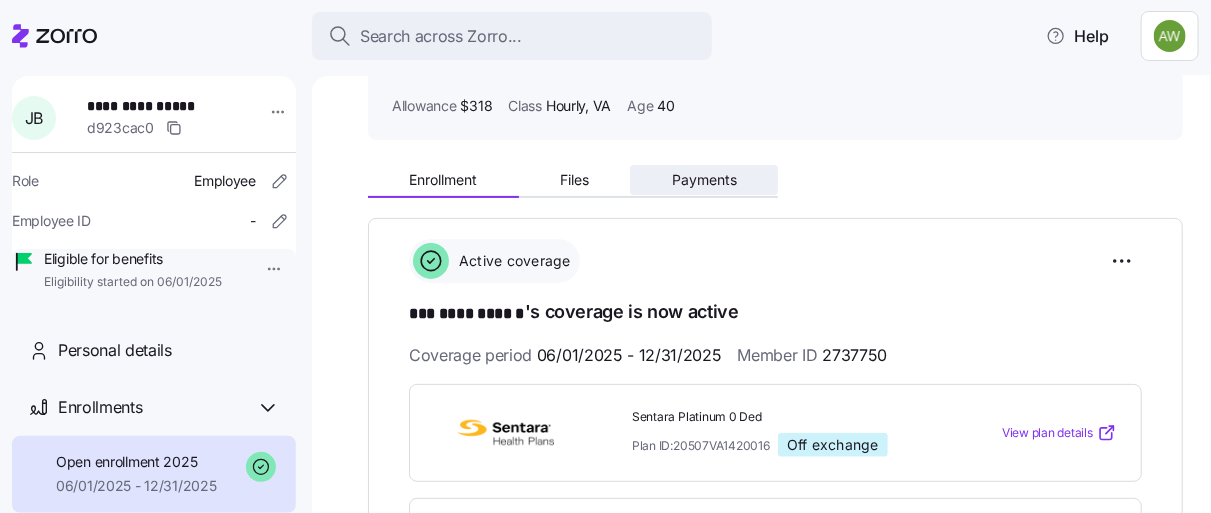 click on "Payments" at bounding box center (704, 180) 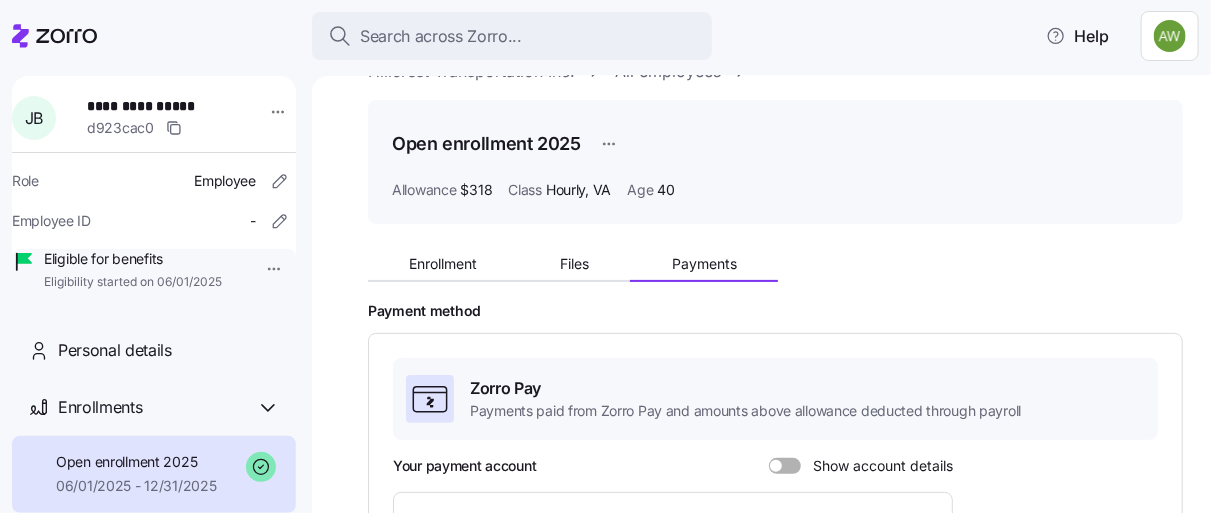 scroll, scrollTop: 29, scrollLeft: 0, axis: vertical 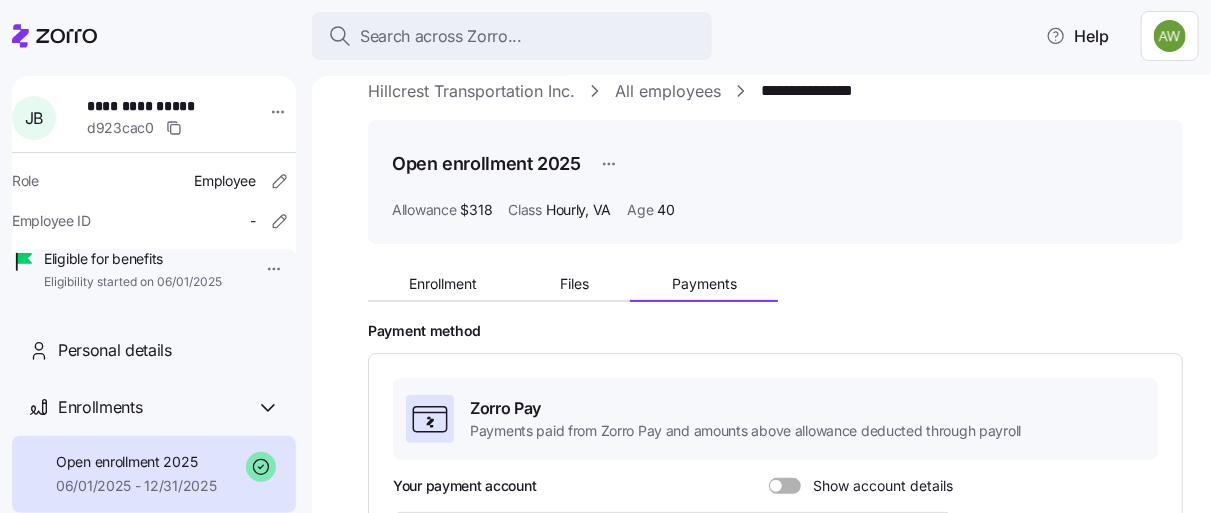 click on "All employees" at bounding box center [668, 91] 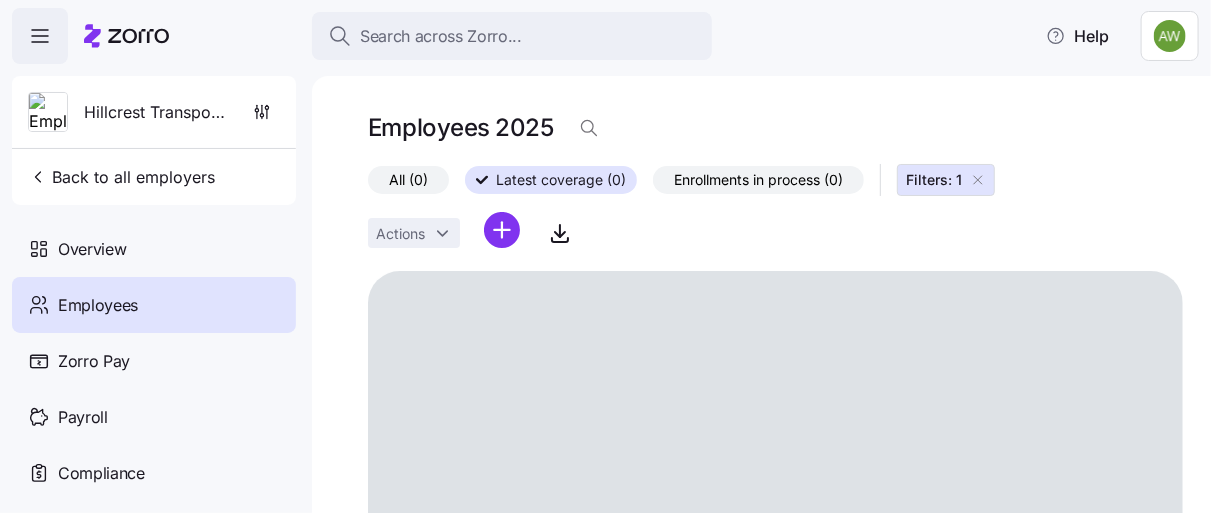 click on "Filters: 1" at bounding box center [934, 180] 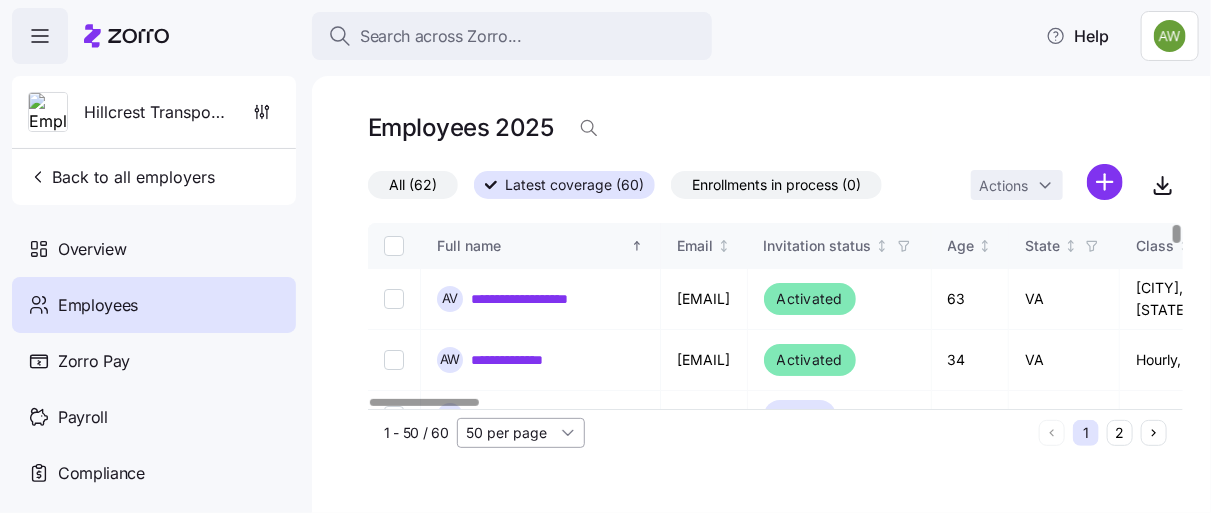click on "50 per page" at bounding box center (521, 433) 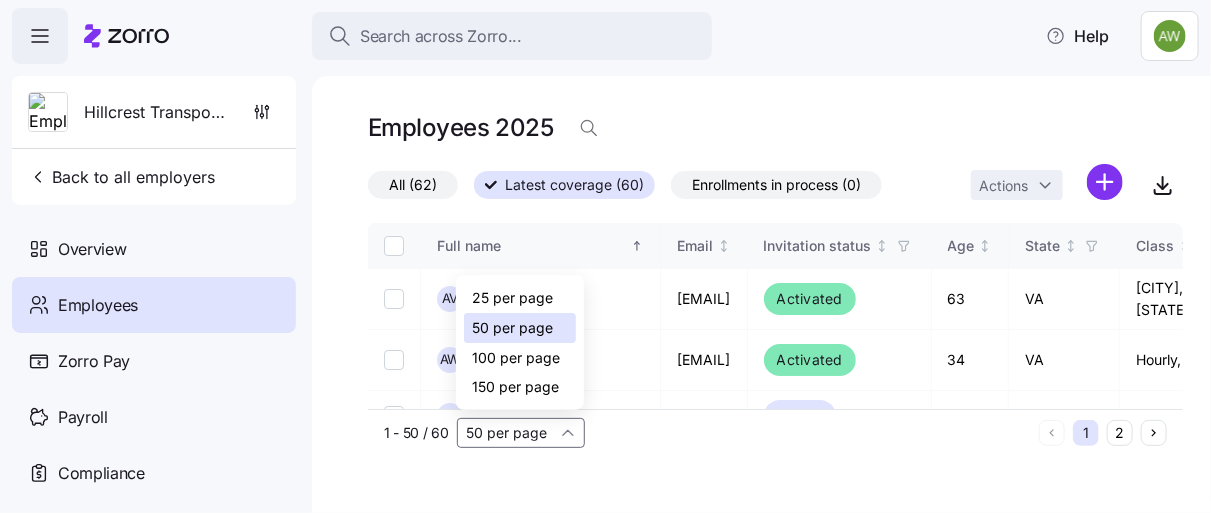 click on "100 per page" at bounding box center (516, 358) 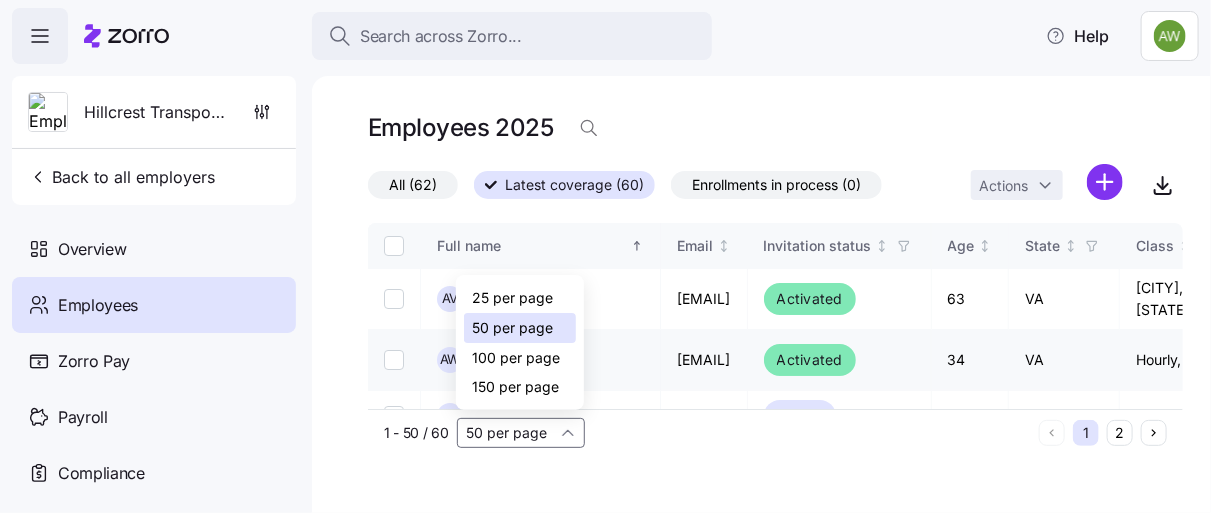 click on "**********" at bounding box center (530, 360) 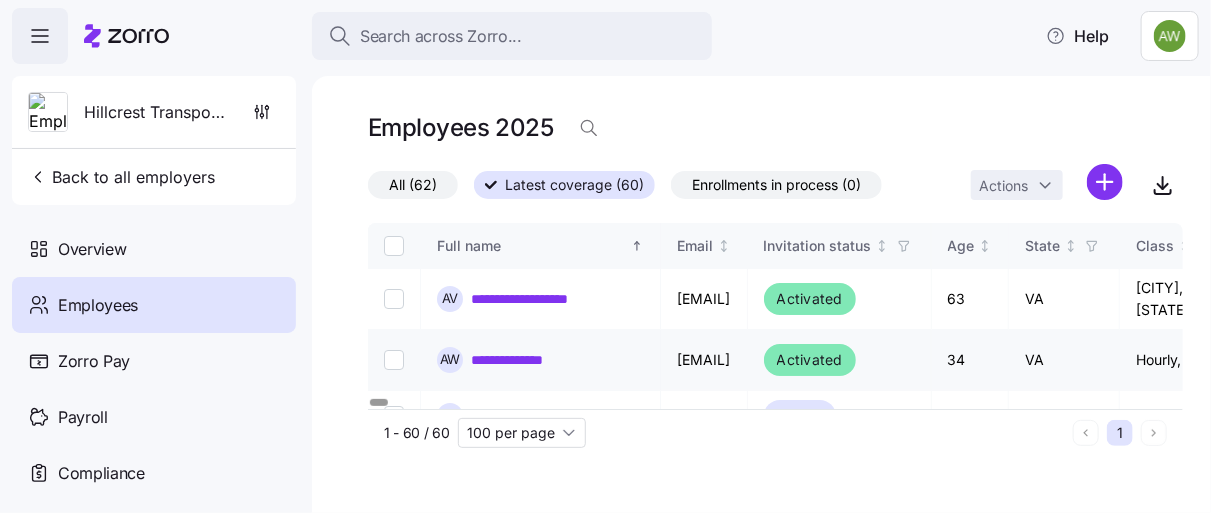 type on "100 per page" 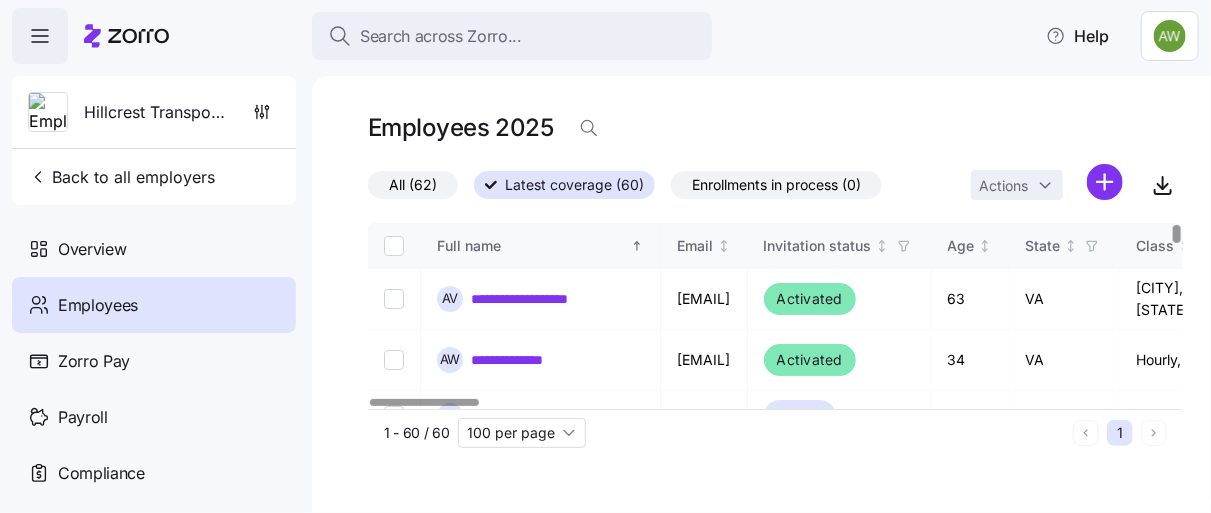 click at bounding box center (1176, 234) 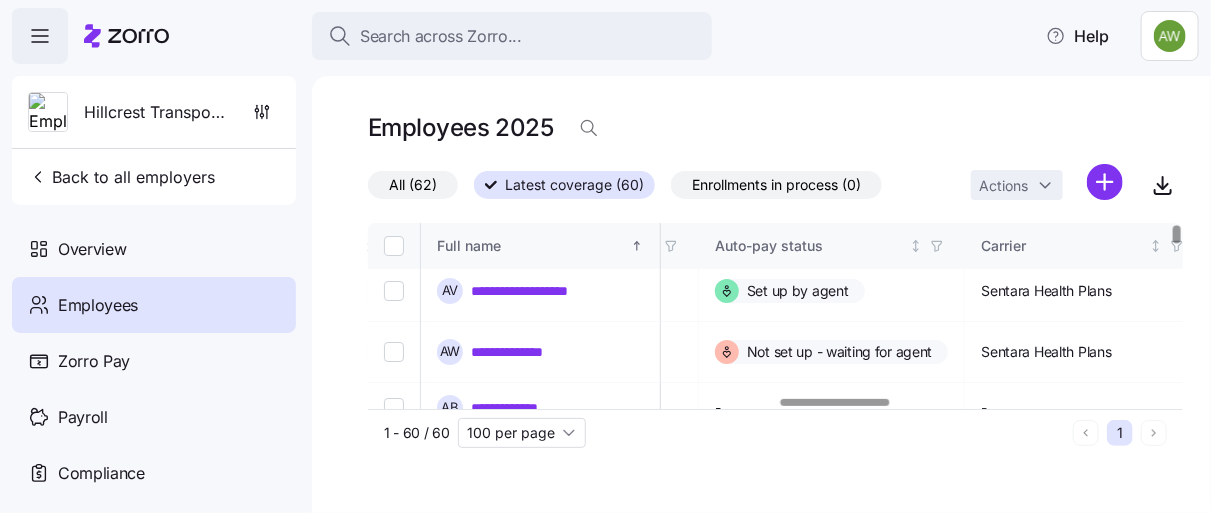scroll, scrollTop: 8, scrollLeft: 3102, axis: both 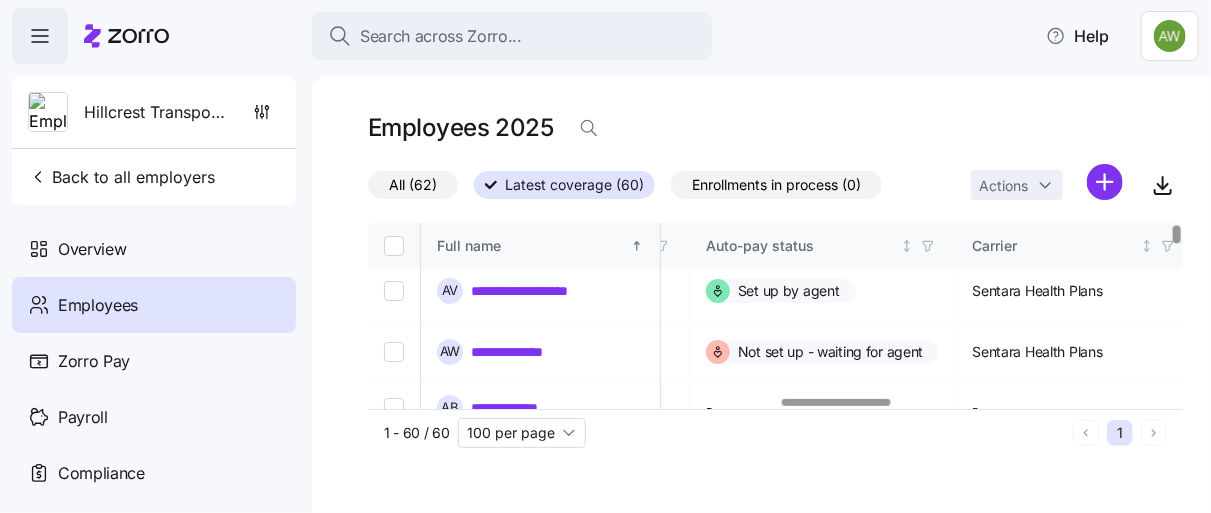 click at bounding box center [836, 402] 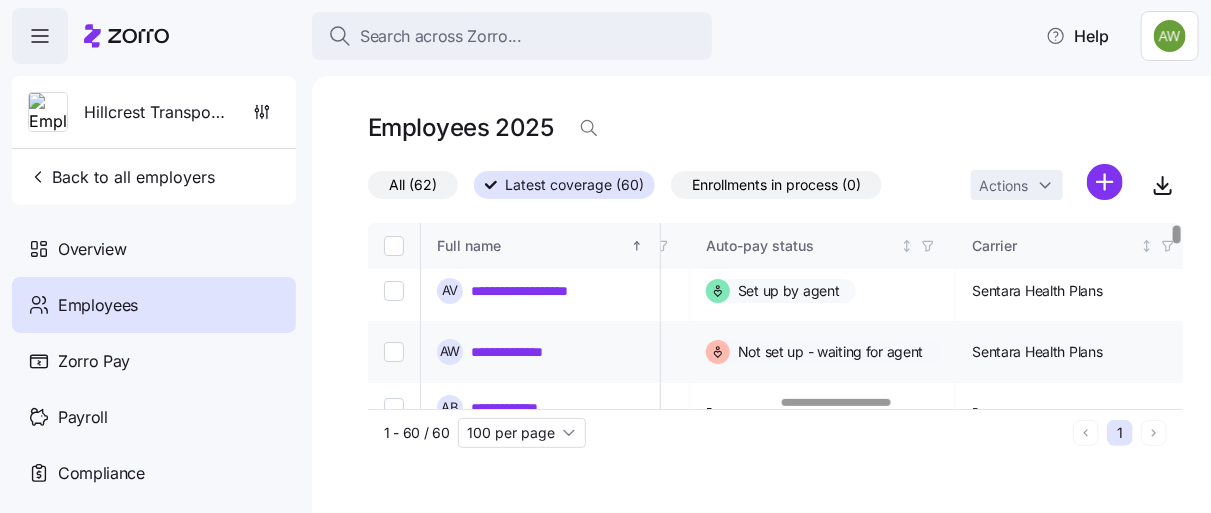 click on "**********" at bounding box center [530, 352] 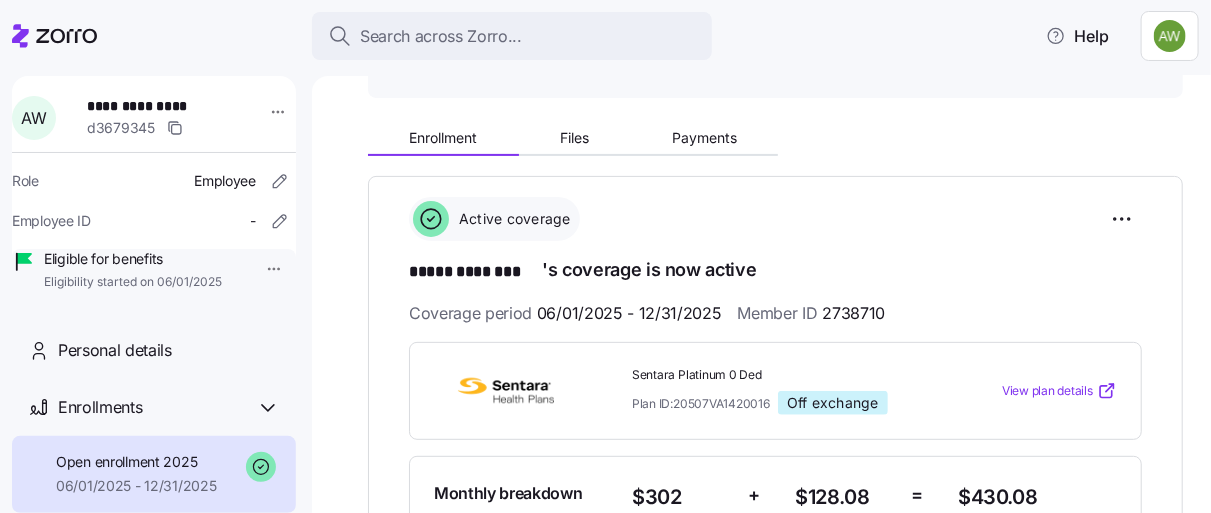 scroll, scrollTop: 170, scrollLeft: 0, axis: vertical 